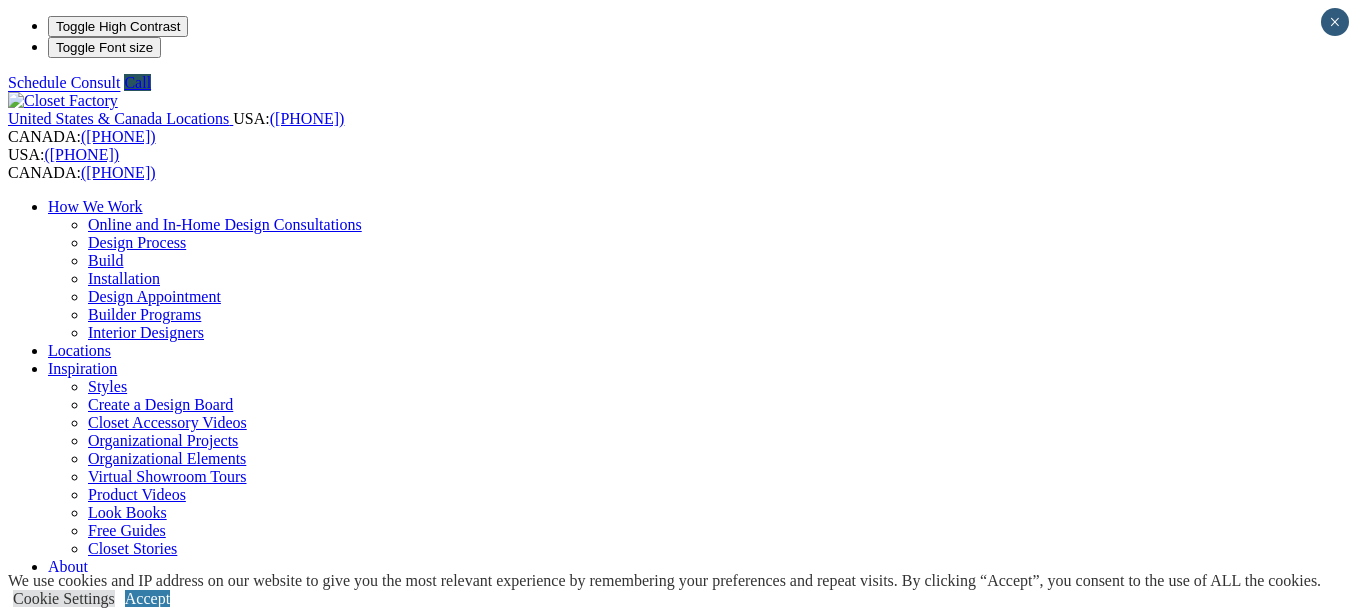 scroll, scrollTop: 0, scrollLeft: 0, axis: both 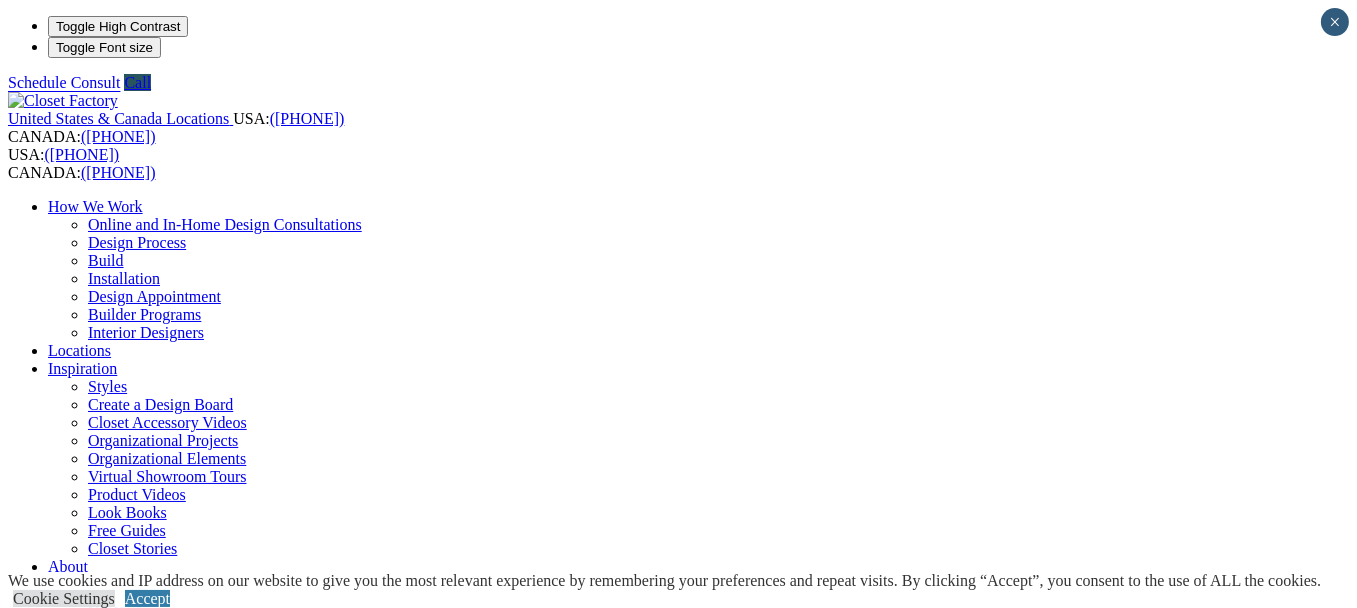 click on "First Name" at bounding box center [95, 1433] 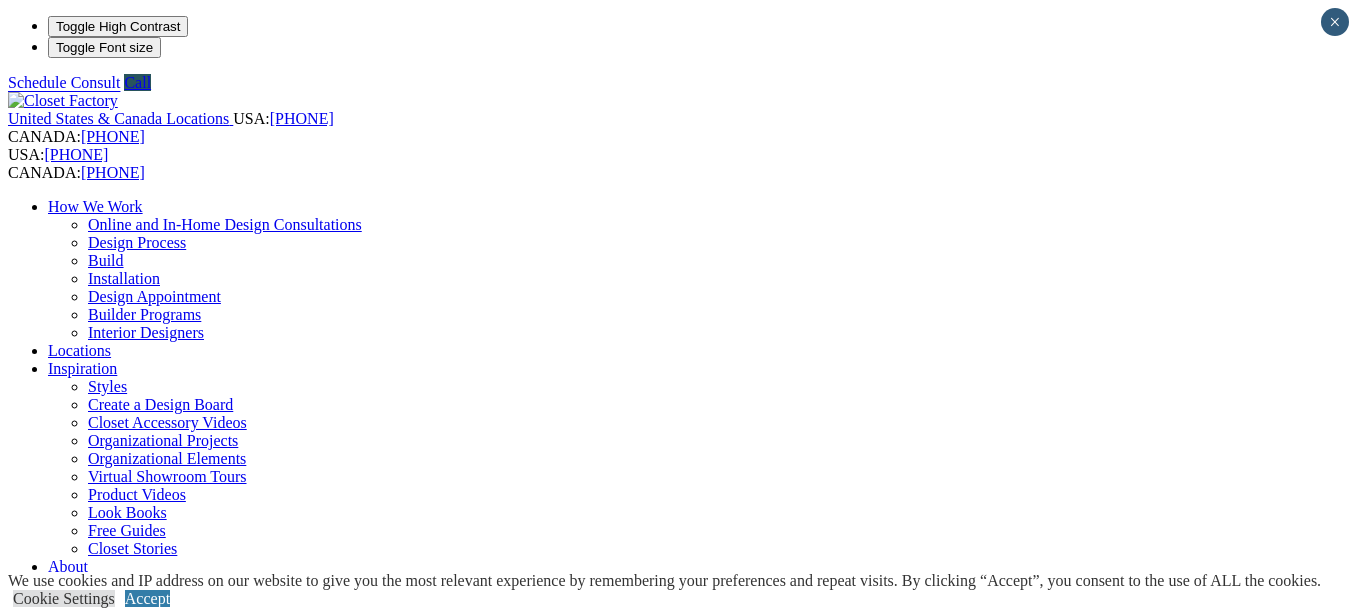 scroll, scrollTop: 0, scrollLeft: 0, axis: both 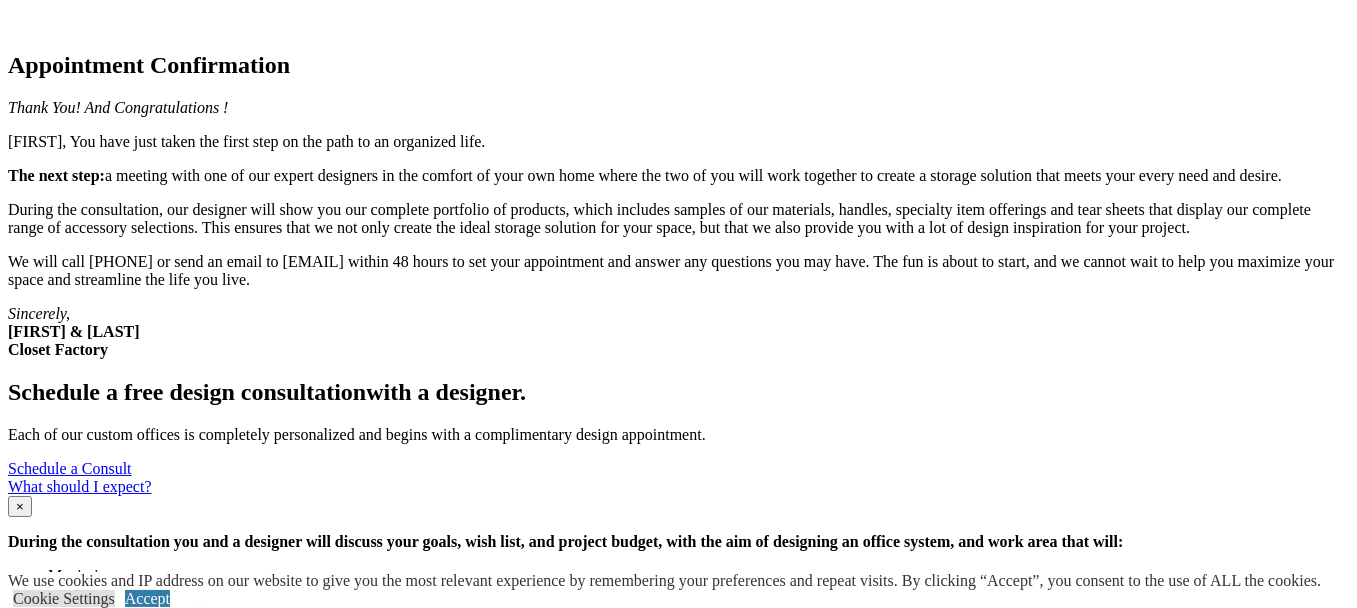 click on "Locations" at bounding box center [79, -1638] 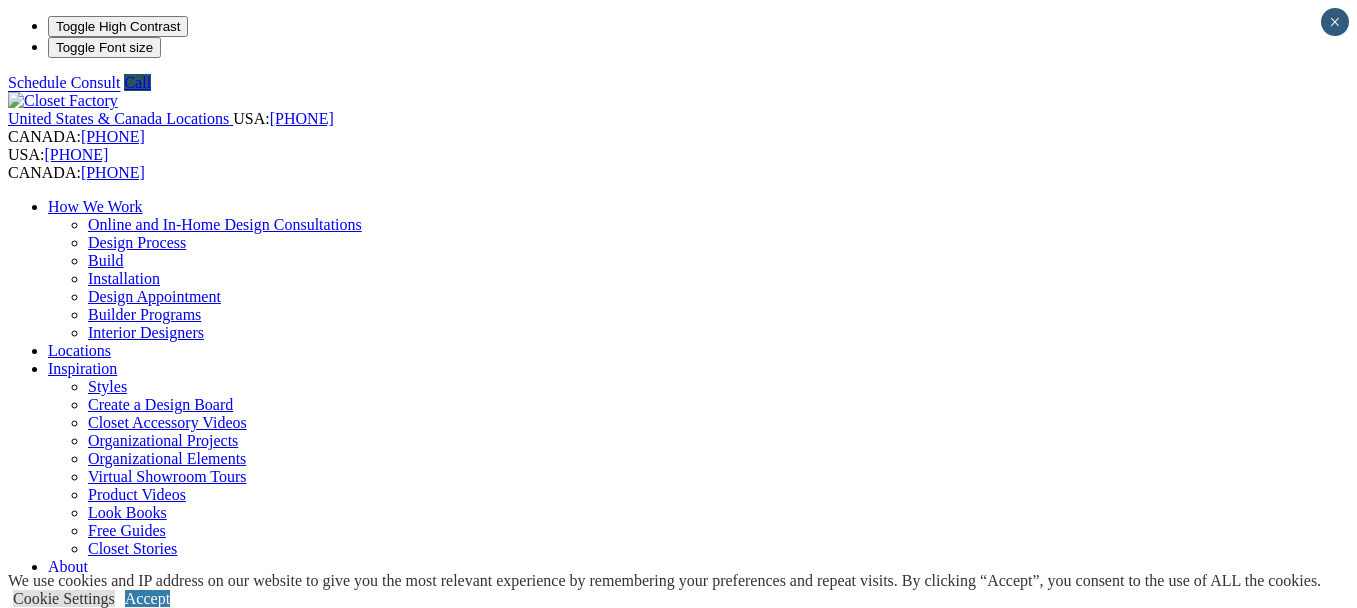 scroll, scrollTop: 0, scrollLeft: 0, axis: both 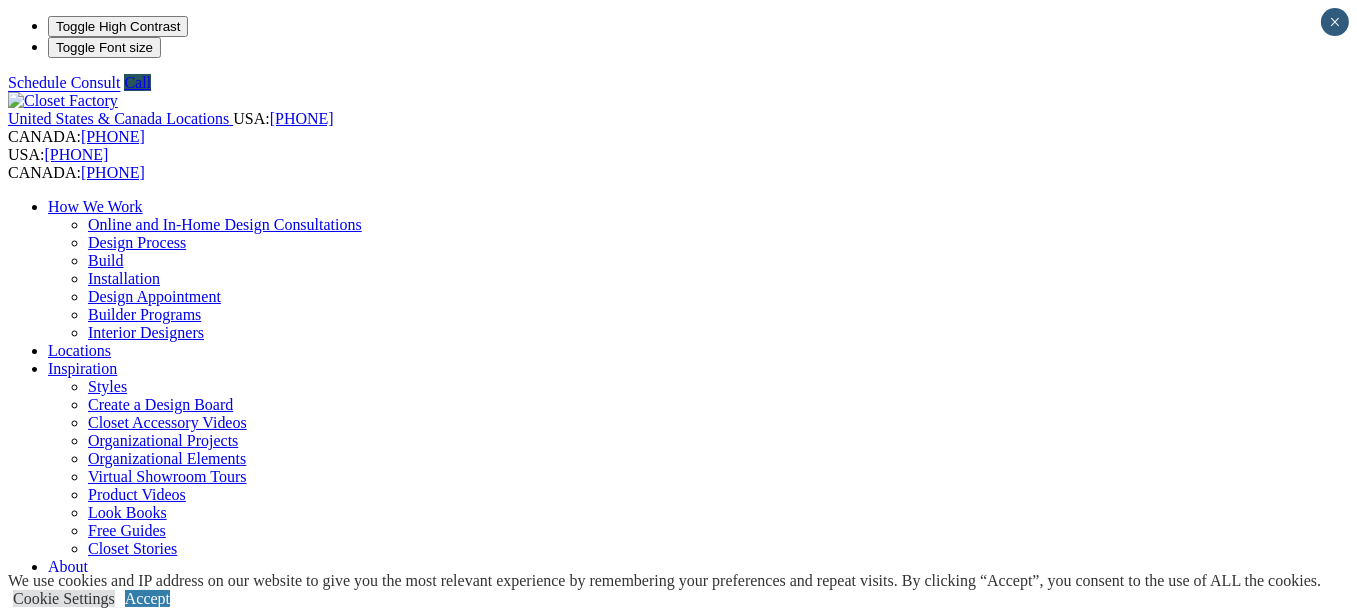 click at bounding box center (79, 1494) 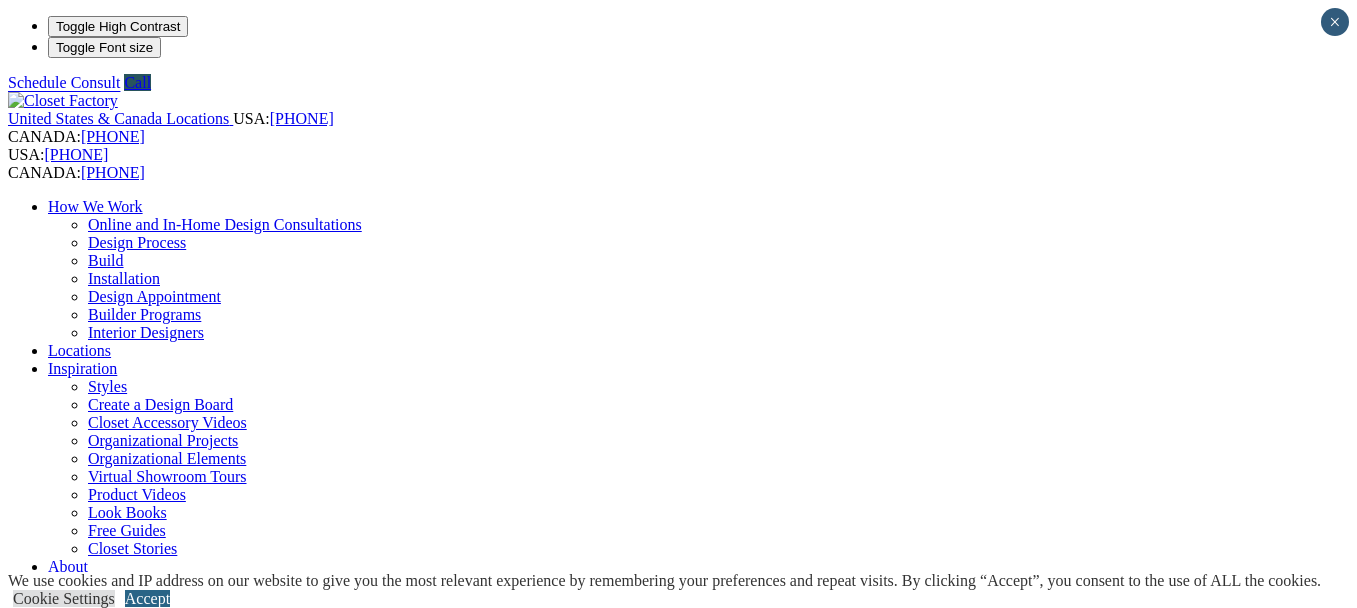 scroll, scrollTop: 0, scrollLeft: 0, axis: both 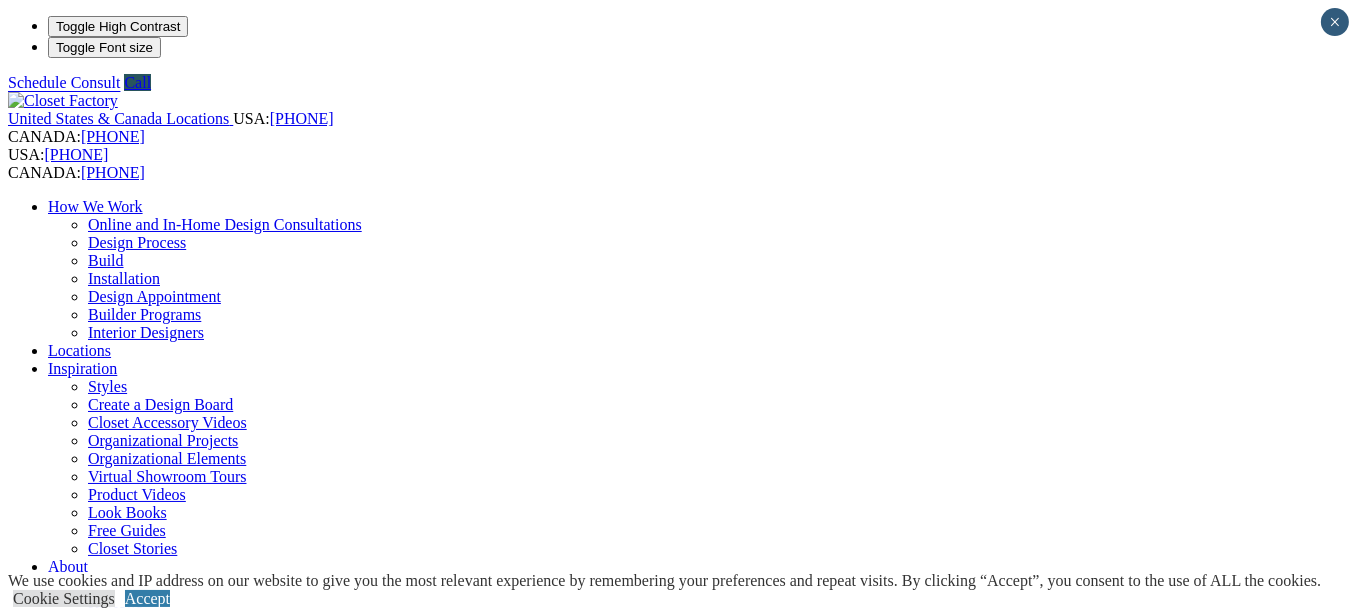 click at bounding box center [164, 1352] 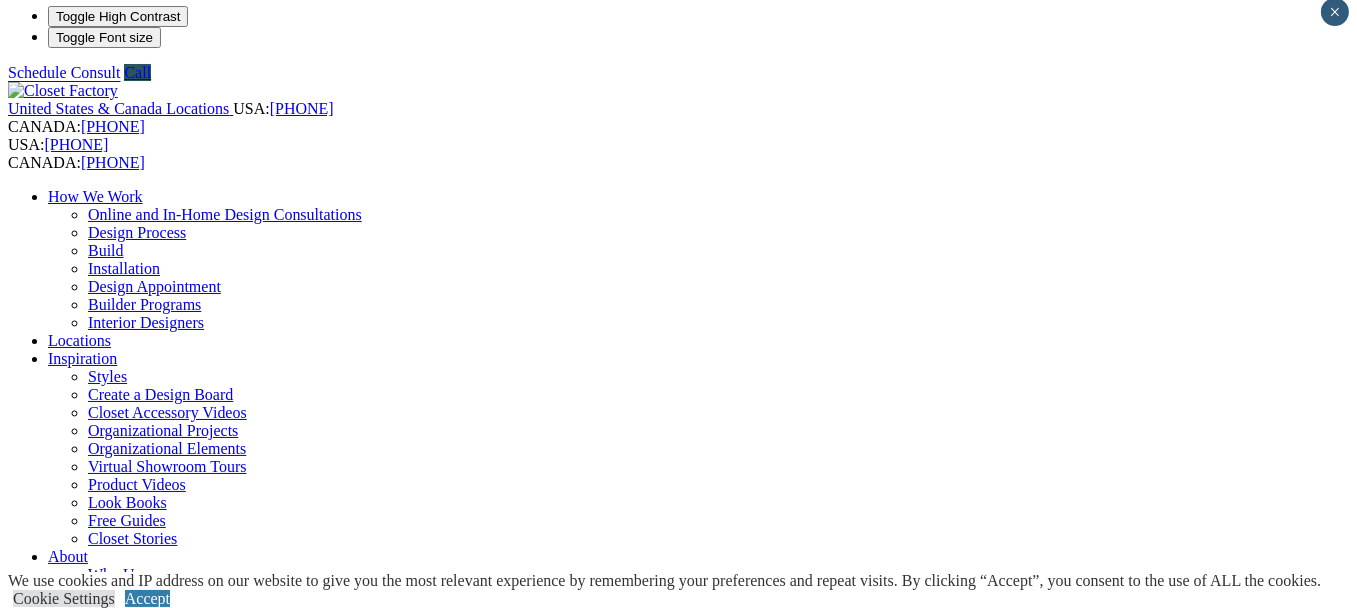 scroll, scrollTop: 0, scrollLeft: 0, axis: both 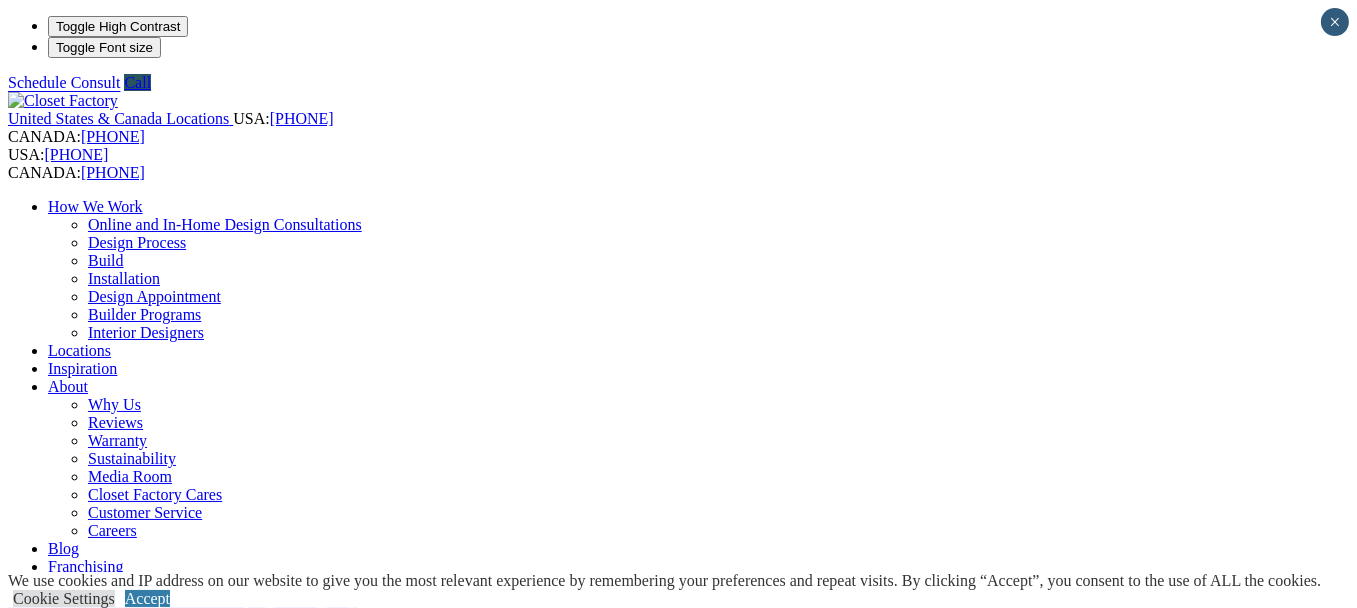 click on "Build" at bounding box center [106, 260] 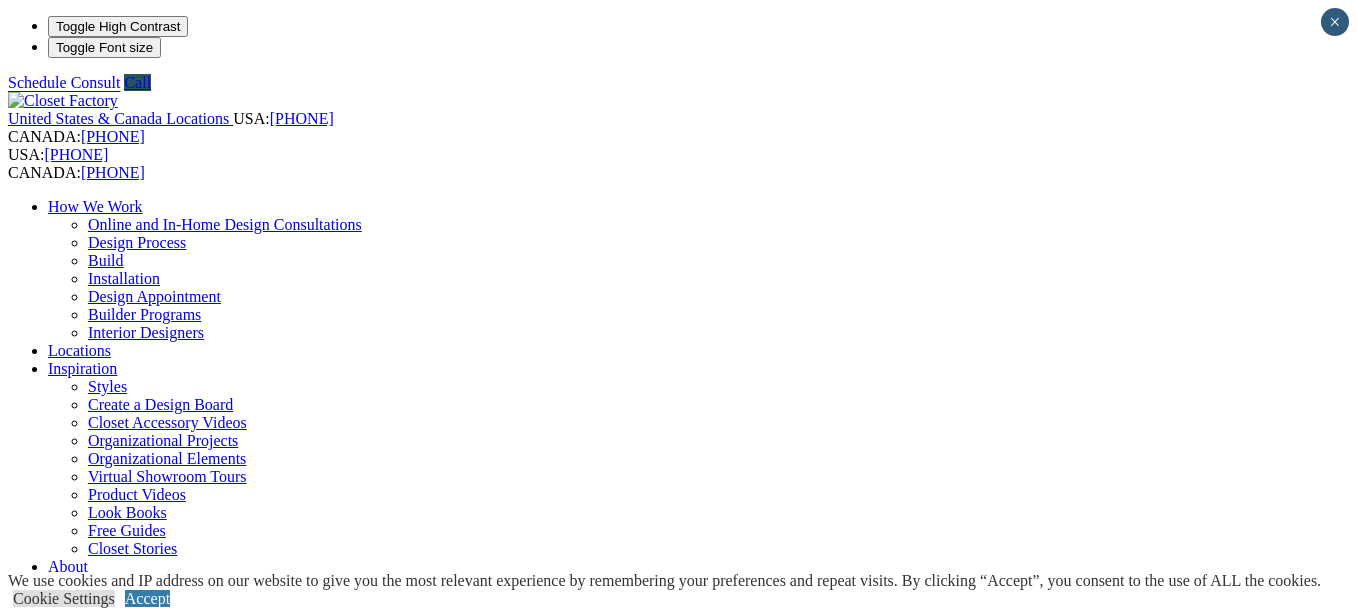 scroll, scrollTop: 0, scrollLeft: 0, axis: both 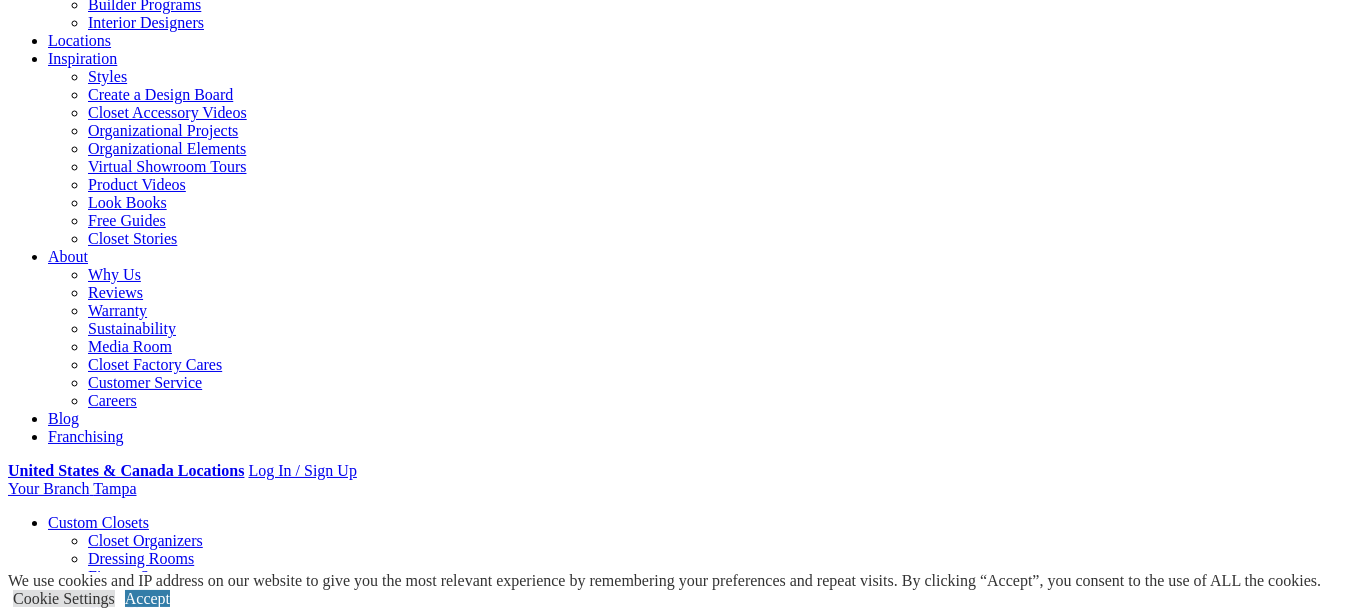 click on "Custom Storage Systems At Closet Factory, “custom” means exactly what it should – one-at-a time, cut-to-order construction. Our experienced cabinet manufacturers build each piece of custom cabinetry with precise attention to detail. We do that locally, using locally sourced materials. Once your approved design is delivered to the local factory, our craftsmen go to work using state-of-the-art machinery. We fabricate each component to match the precise specifications of your storage system design. We are committed to excellence at every step and our cabinet manufacturers reflect that in their skill level and dedication to their craft. Rest assured that every piece of your custom cabinet system is inspected carefully as it moves through cutting, assembly and finishing. Then each one is inspected again before being loaded into the installation van. All of our work is done with the utmost care to ensure that you receive an impeccably built, beautifully finished custom storage system for your home." at bounding box center [678, 1664] 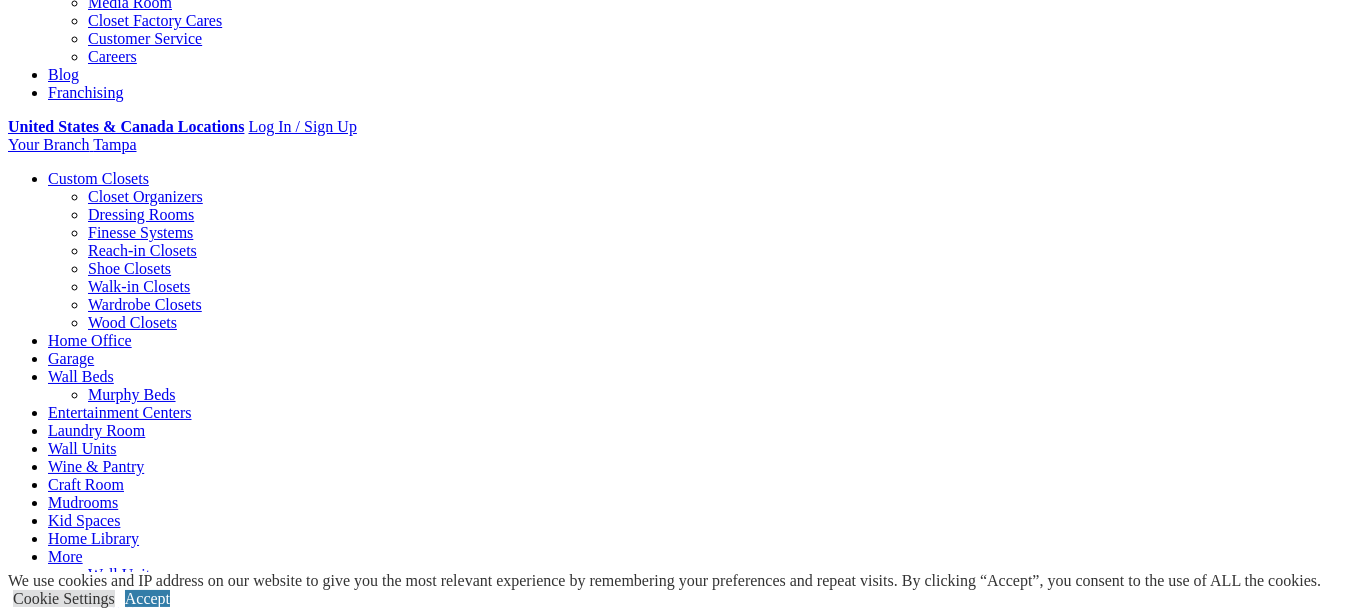 scroll, scrollTop: 655, scrollLeft: 0, axis: vertical 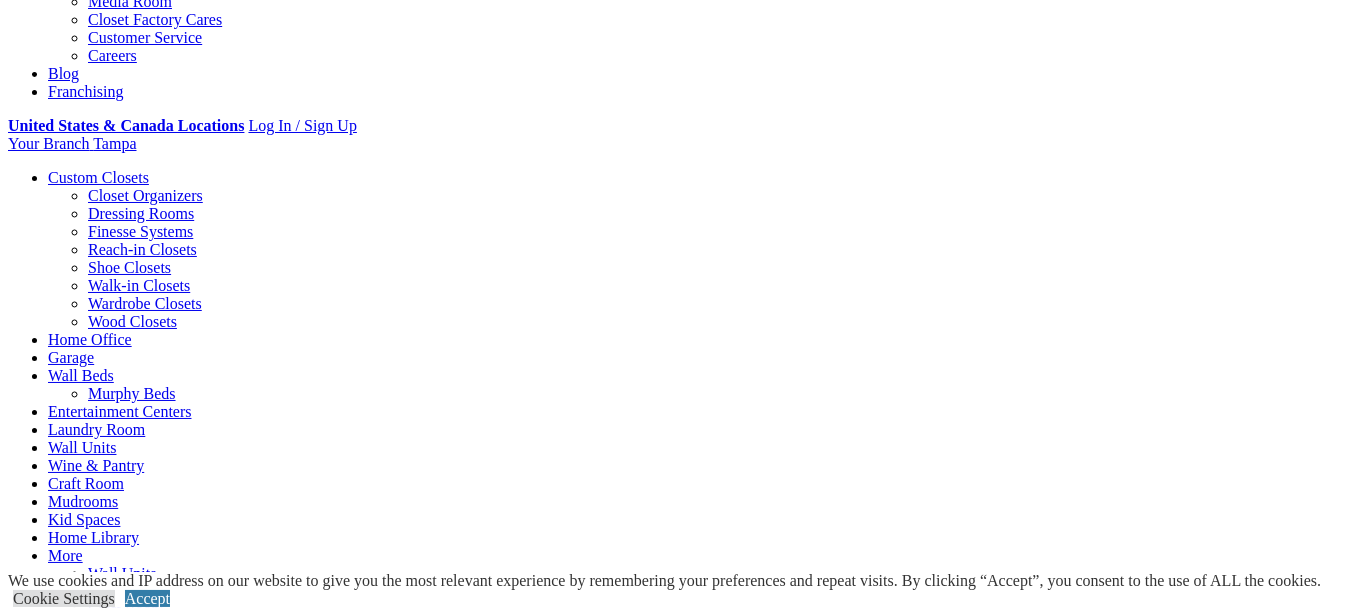 click on "What does this all mean? It means that your brand-new storage system will be in place, and ready to enjoy before you know it." at bounding box center [678, 1626] 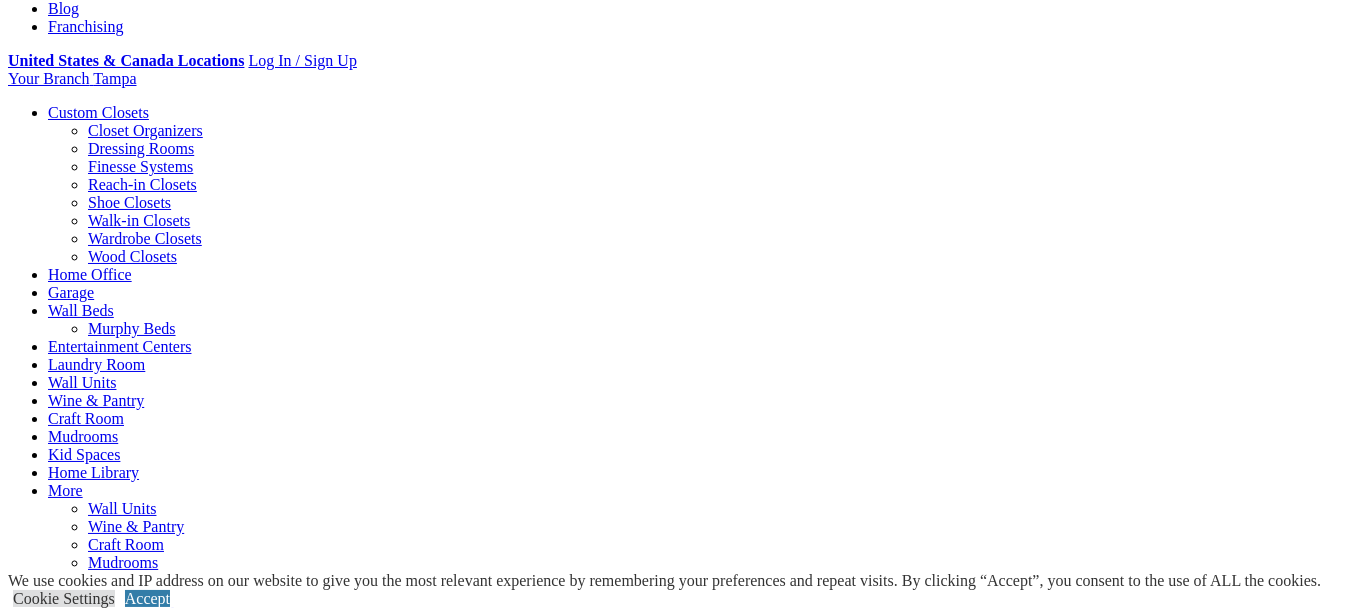 scroll, scrollTop: 737, scrollLeft: 0, axis: vertical 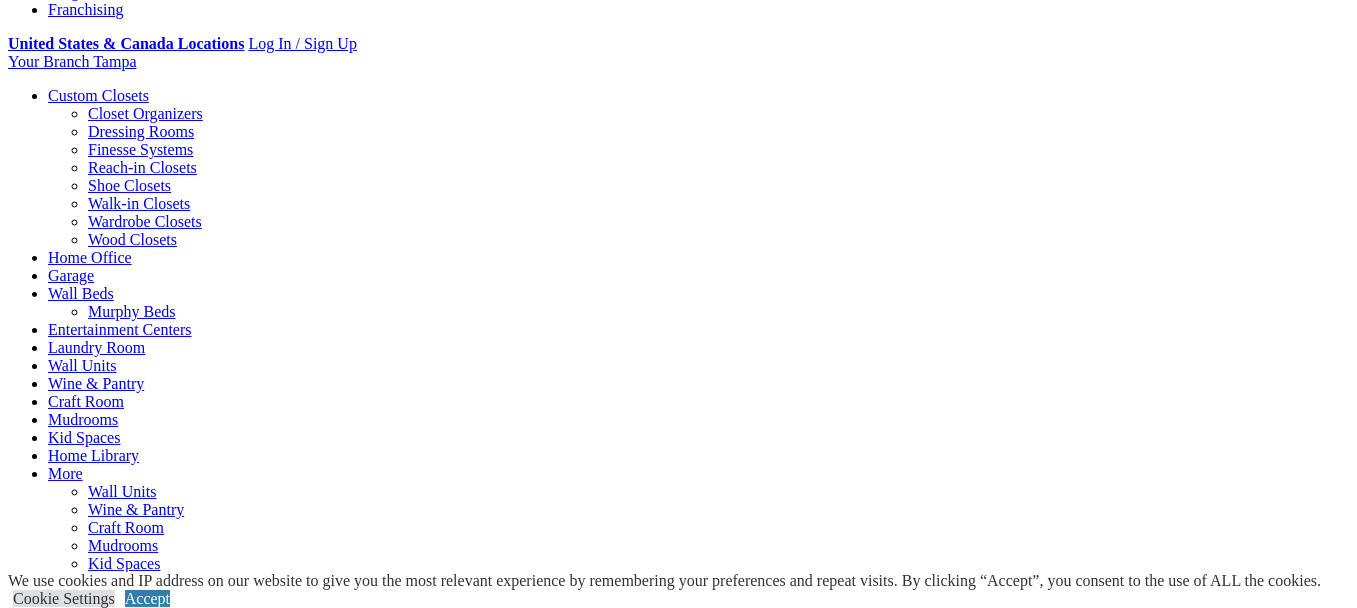 click on "Due to our proprietary construction system, perfected over our 30 years in business, Closet Factory can offer a prompt start-to-finish delivery schedule. Our high-tech machinery is efficient, safe and precise – with reduced energy consumption." at bounding box center [678, 1501] 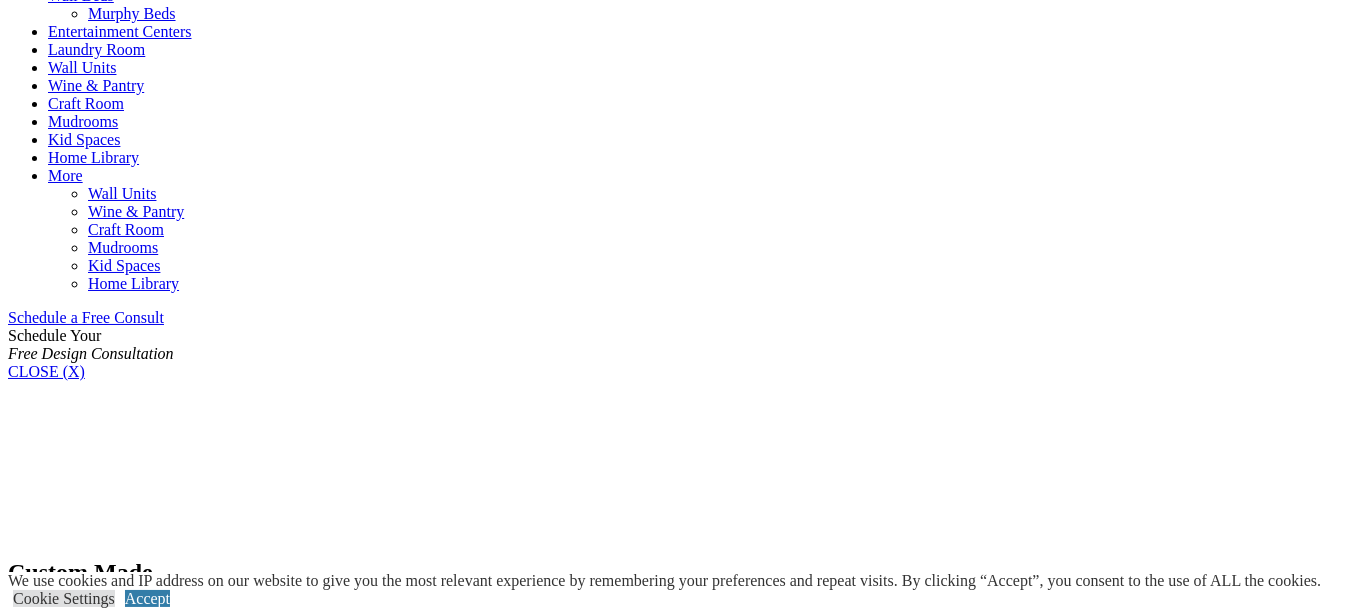 scroll, scrollTop: 1037, scrollLeft: 0, axis: vertical 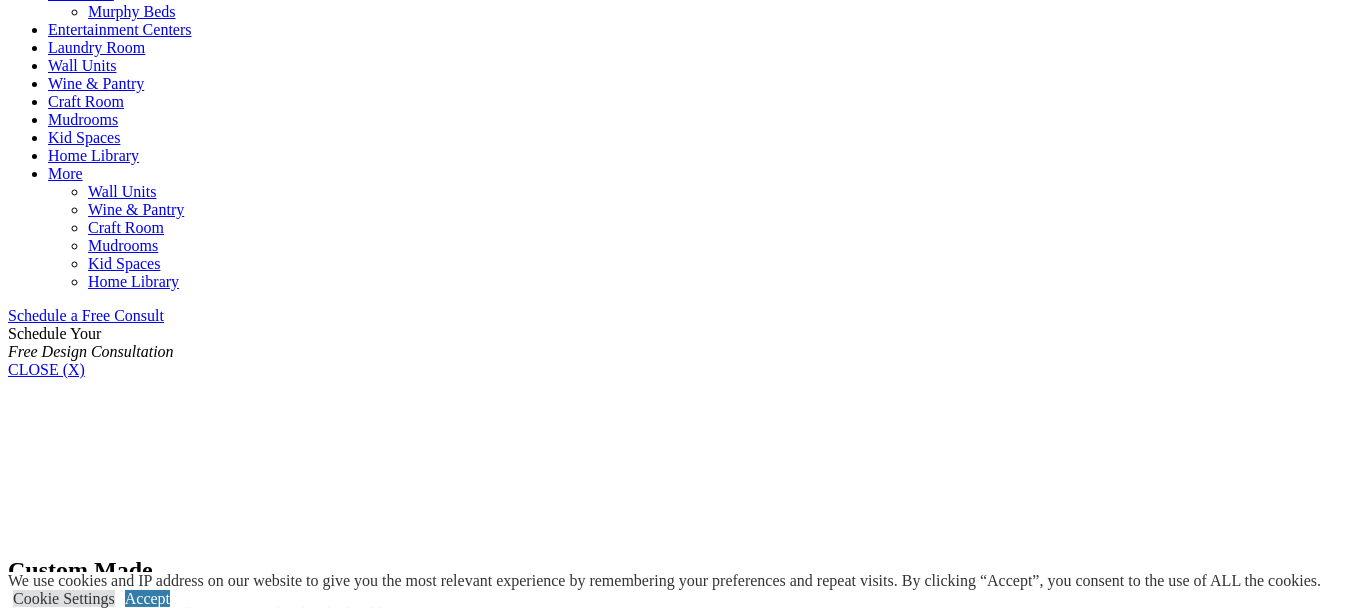 click on "Schedule a free design consultation  with a designer." at bounding box center (678, 1286) 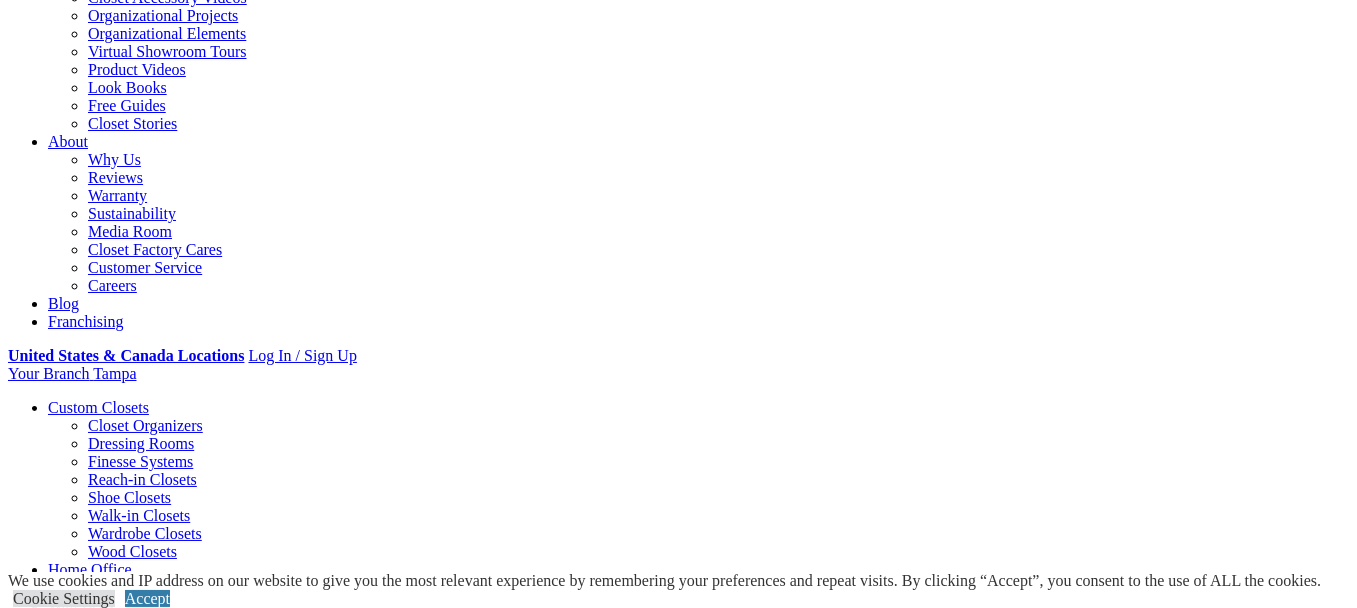 scroll, scrollTop: 425, scrollLeft: 0, axis: vertical 